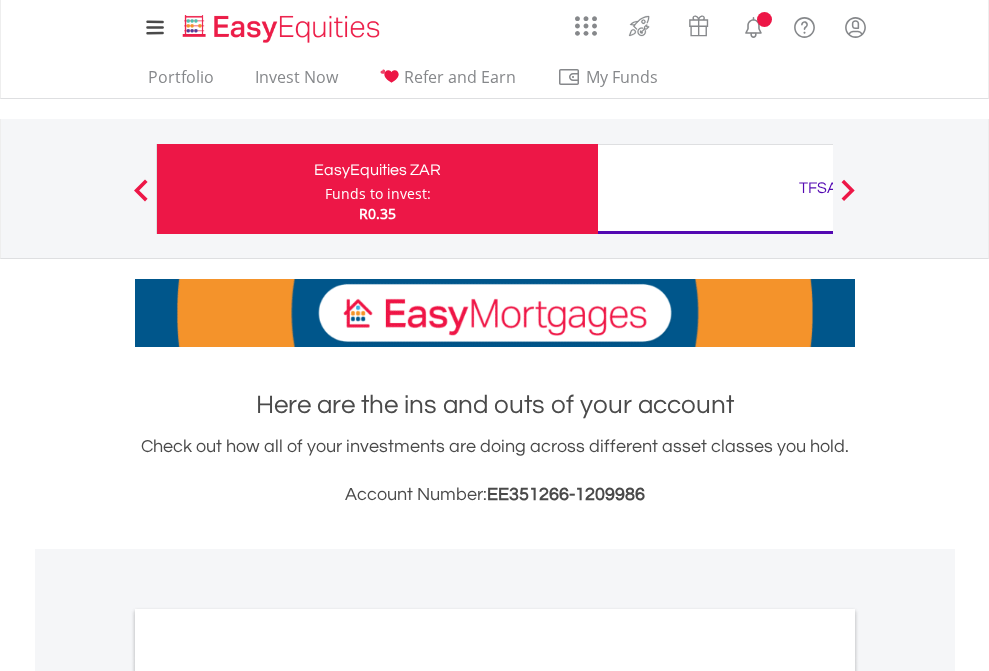 scroll, scrollTop: 0, scrollLeft: 0, axis: both 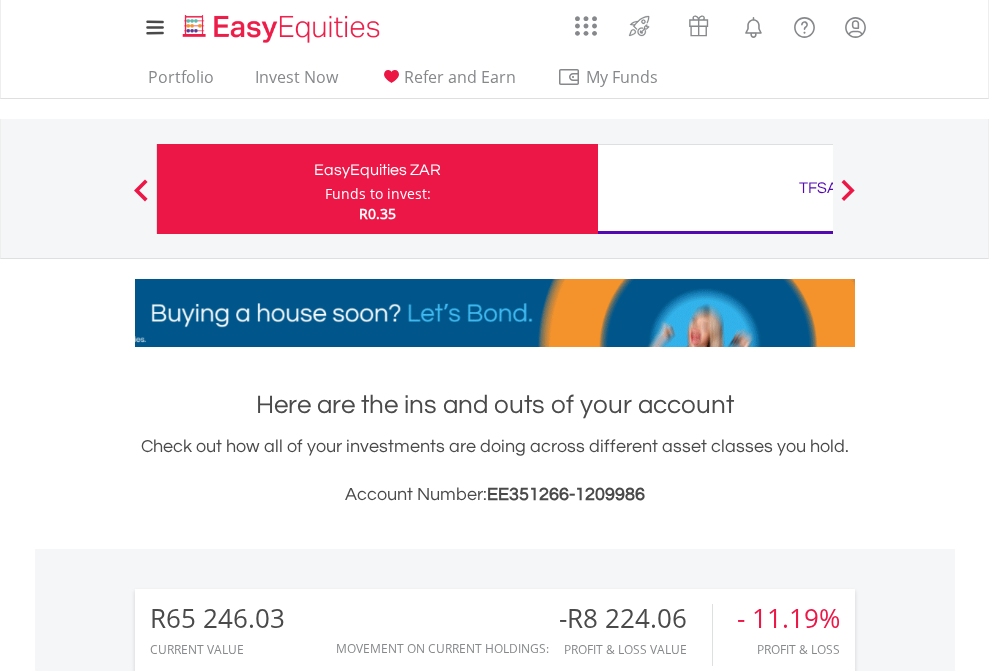 click on "Funds to invest:" at bounding box center (378, 194) 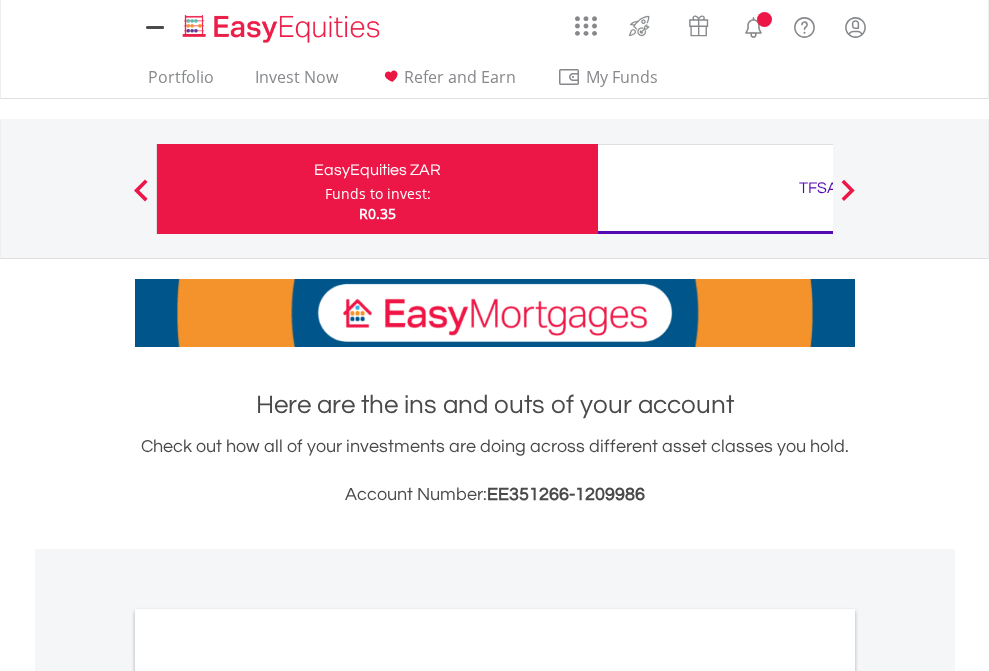 scroll, scrollTop: 0, scrollLeft: 0, axis: both 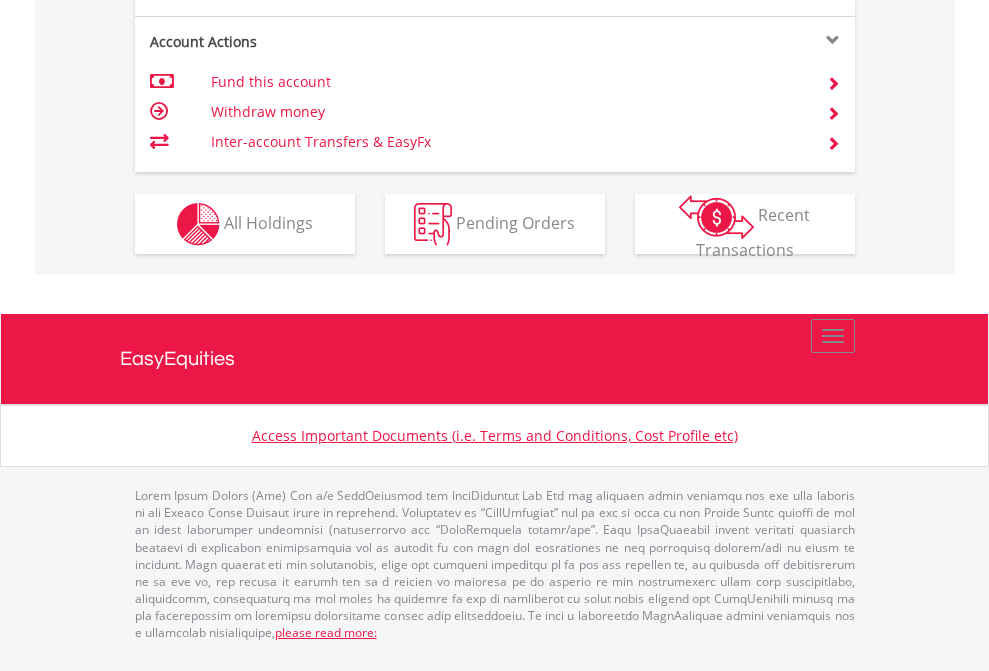 click on "Investment types" at bounding box center (706, -337) 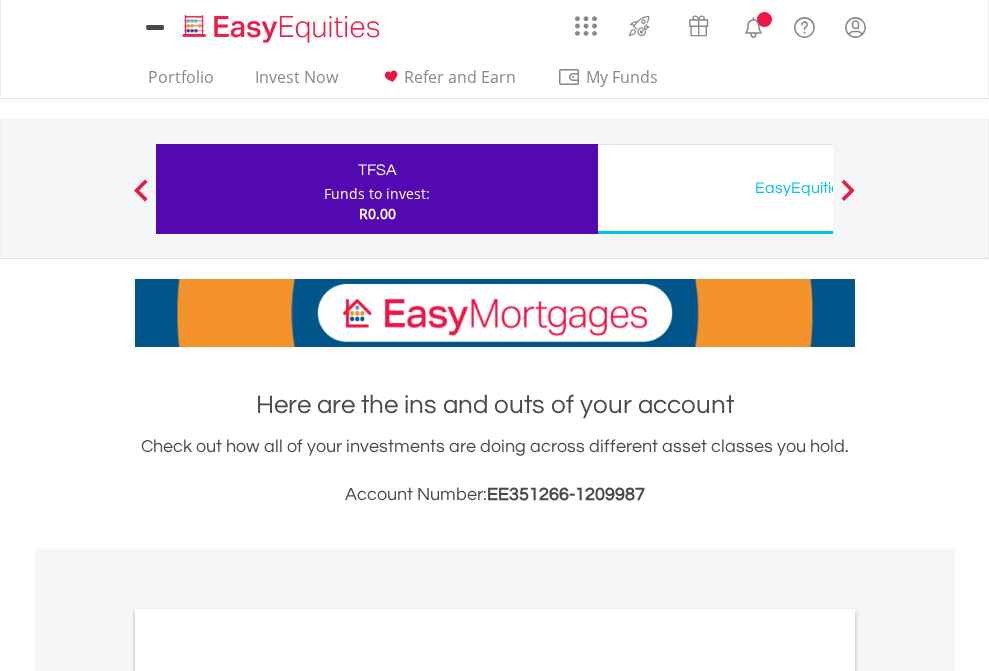 scroll, scrollTop: 0, scrollLeft: 0, axis: both 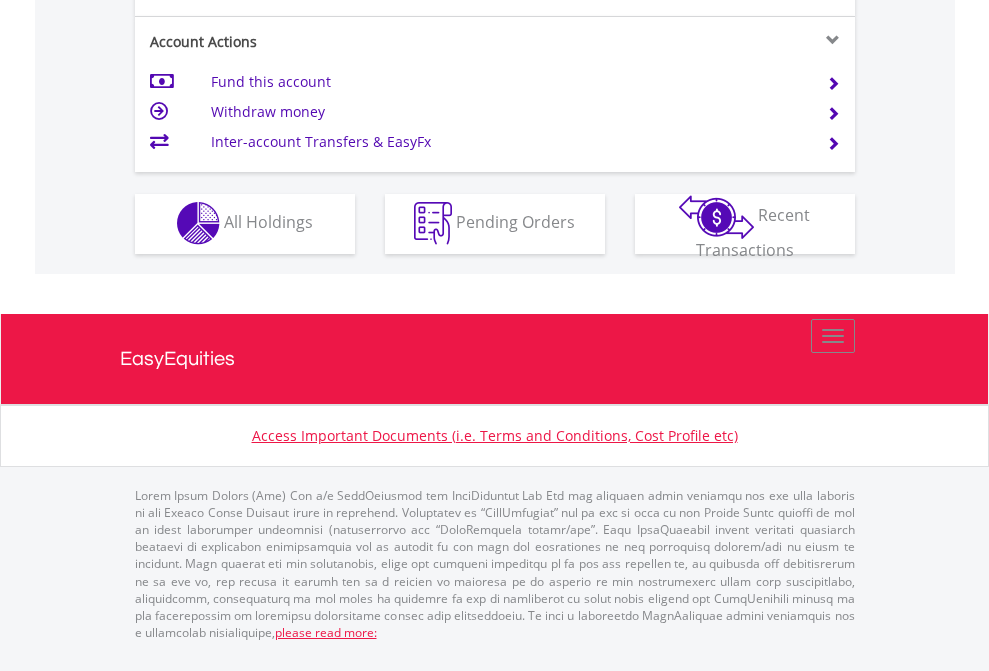 click on "Investment types" at bounding box center [706, -353] 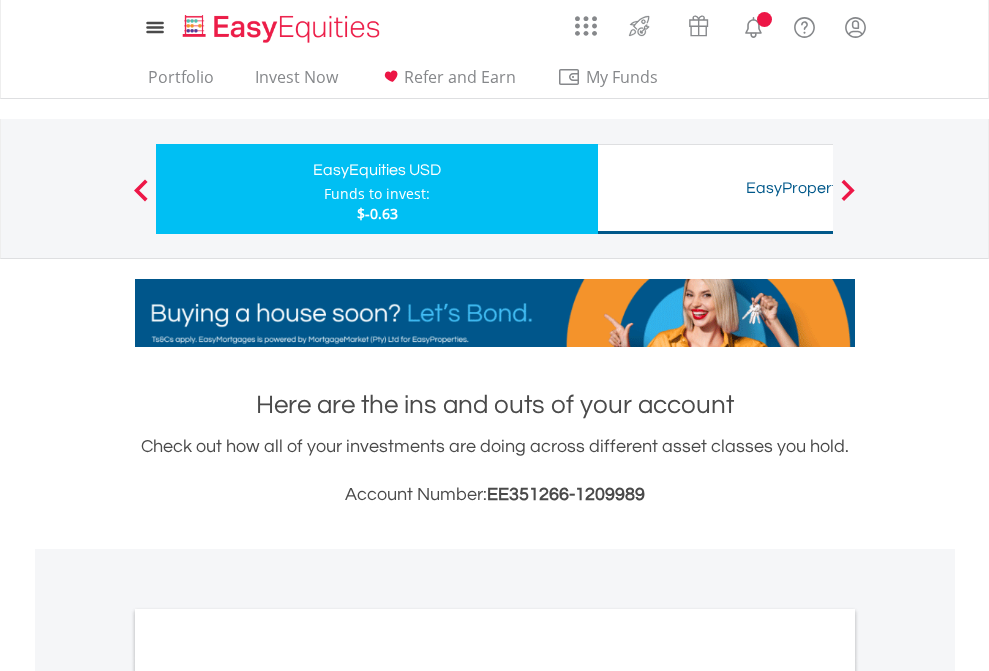 scroll, scrollTop: 0, scrollLeft: 0, axis: both 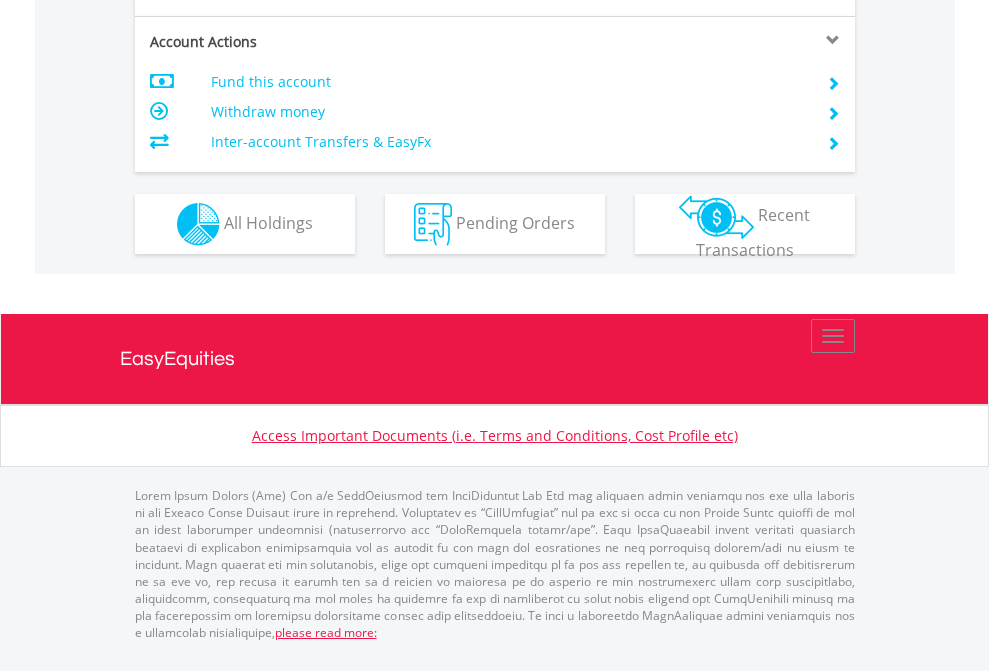 click on "Investment types" at bounding box center (706, -337) 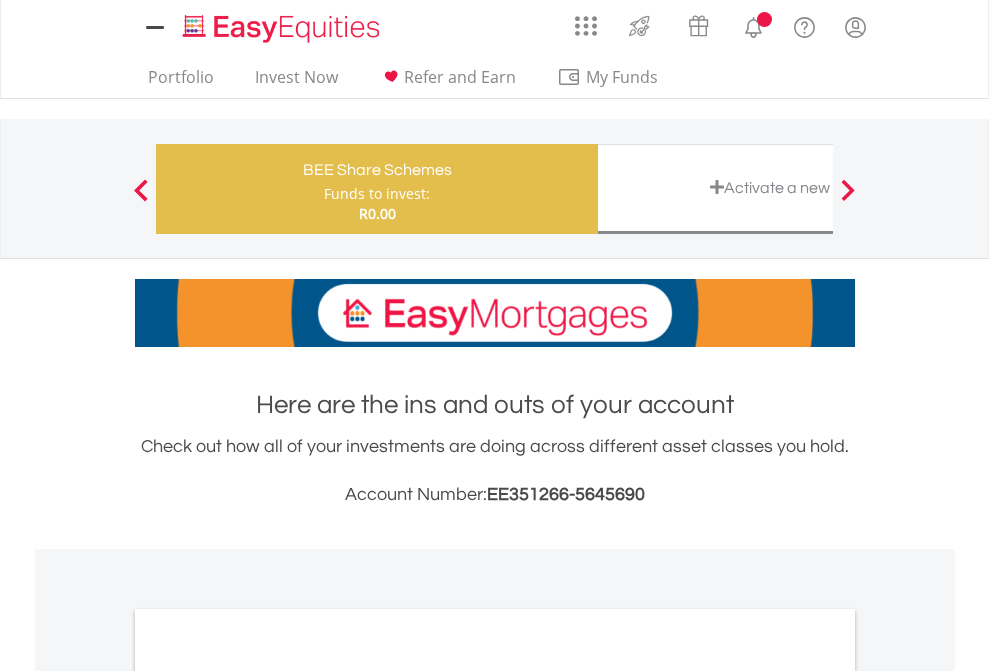 scroll, scrollTop: 0, scrollLeft: 0, axis: both 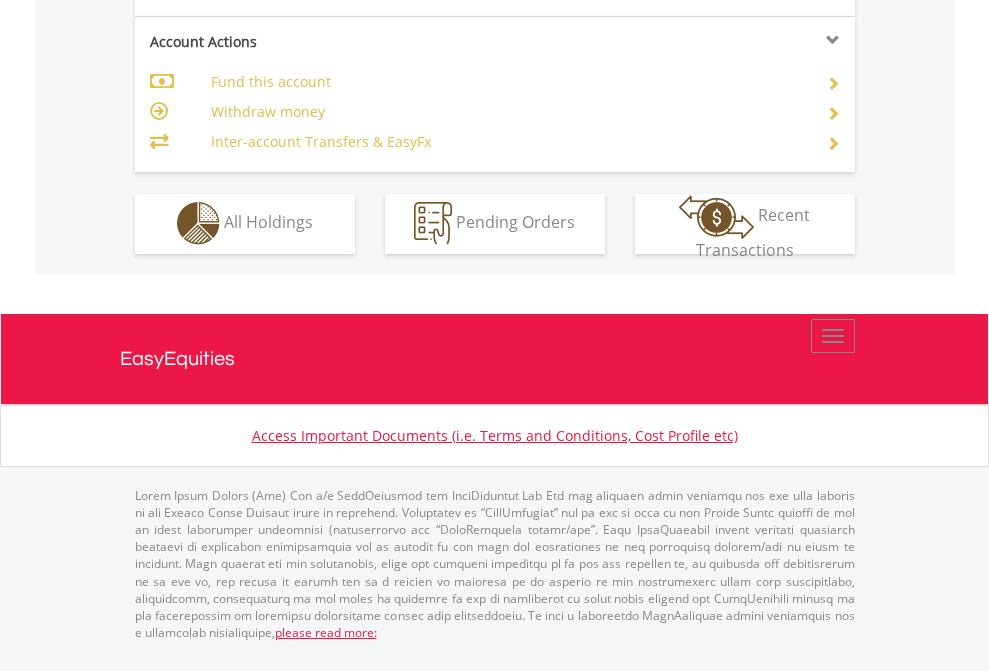 click on "Investment types" at bounding box center (706, -353) 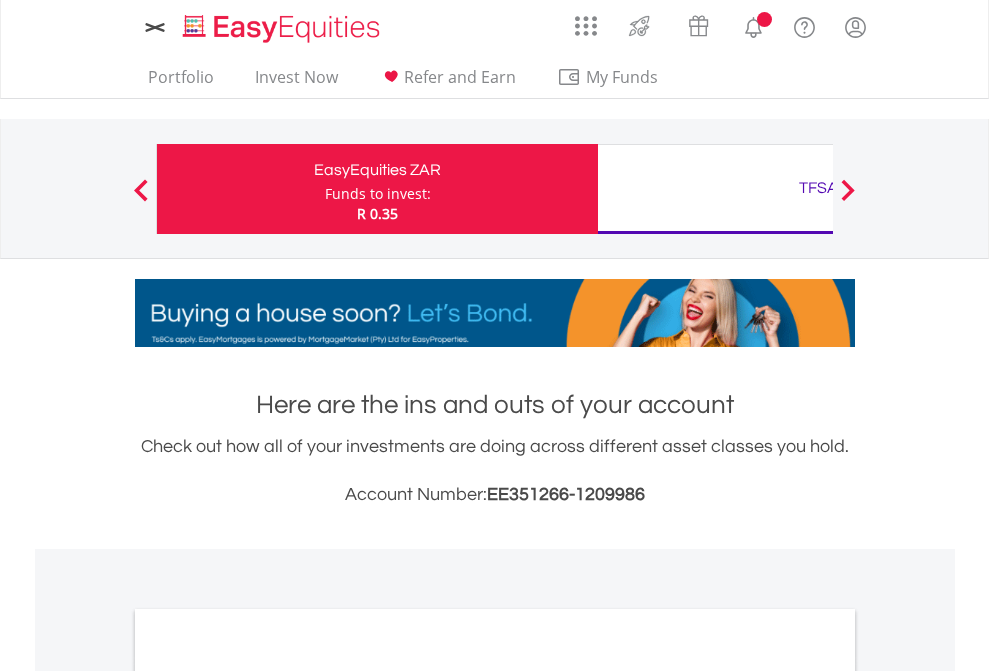 scroll, scrollTop: 0, scrollLeft: 0, axis: both 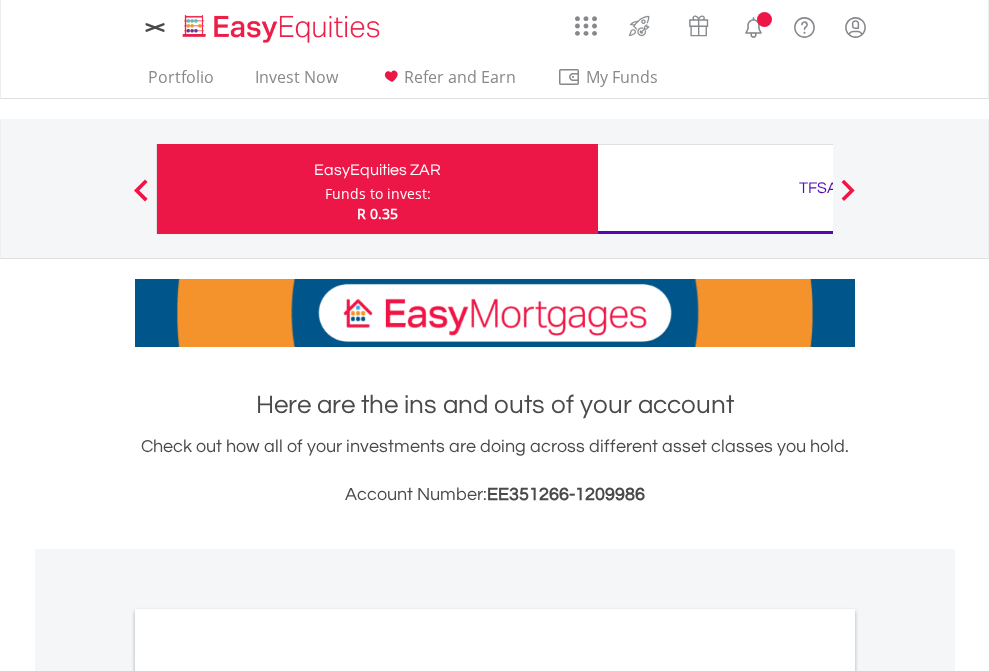 click on "All Holdings" at bounding box center [268, 1096] 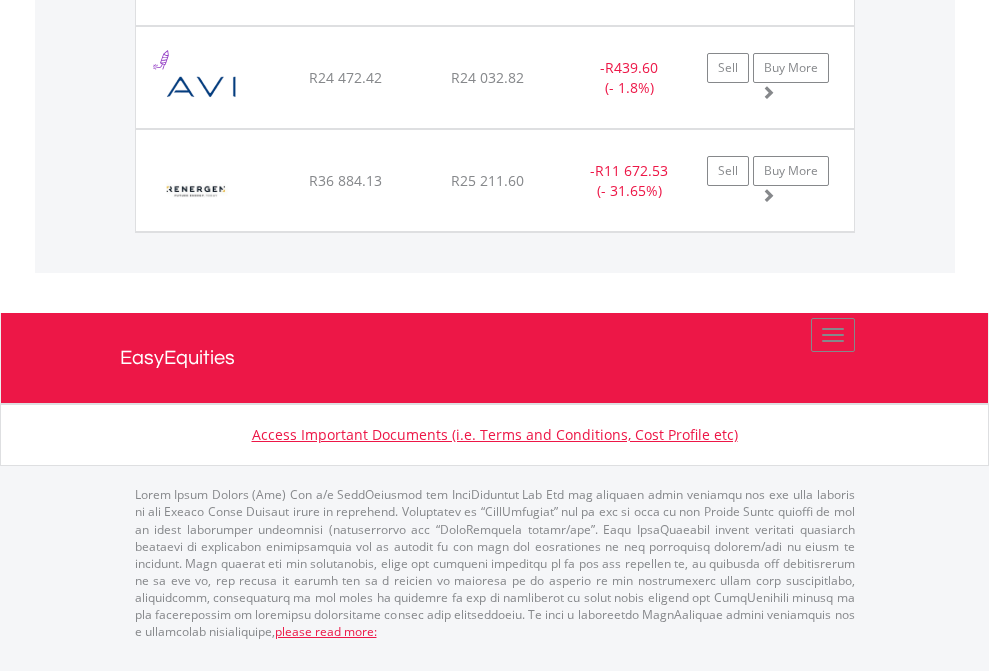 scroll, scrollTop: 144, scrollLeft: 0, axis: vertical 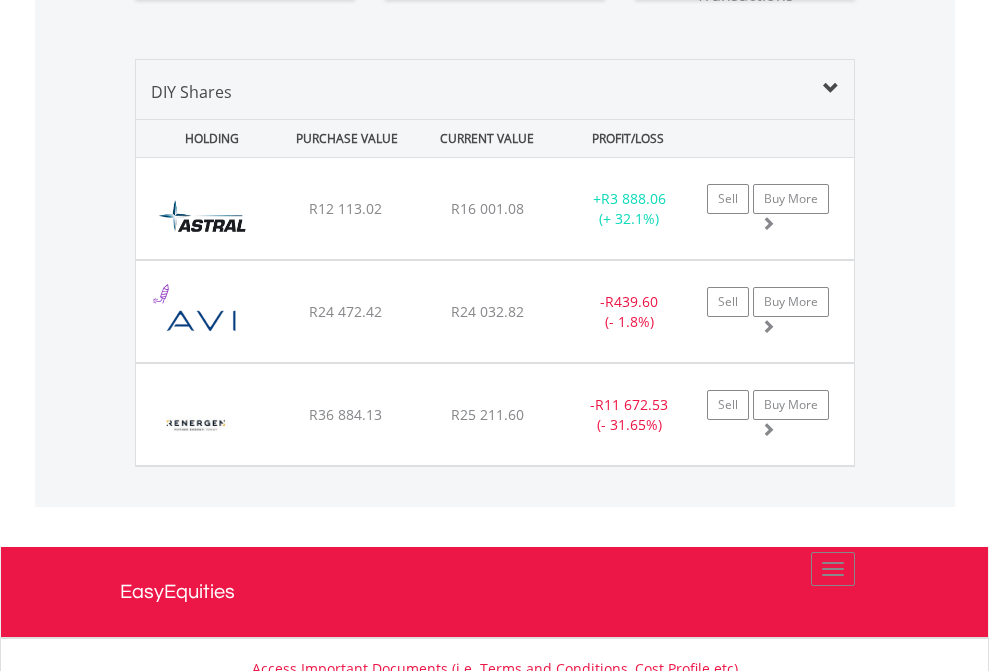 click on "TFSA" at bounding box center [818, -1391] 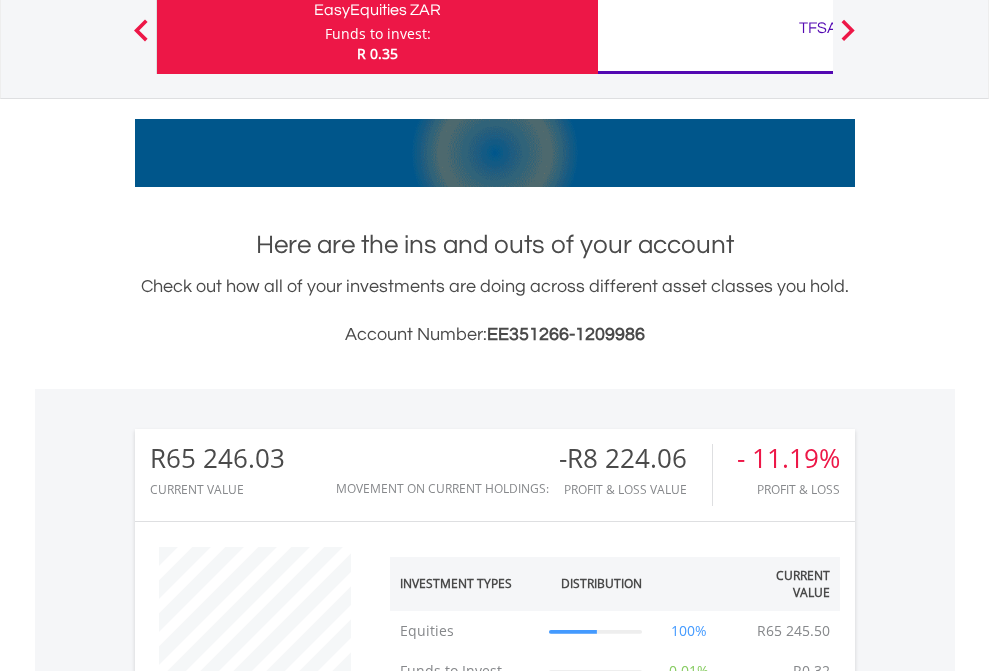 scroll, scrollTop: 999808, scrollLeft: 999687, axis: both 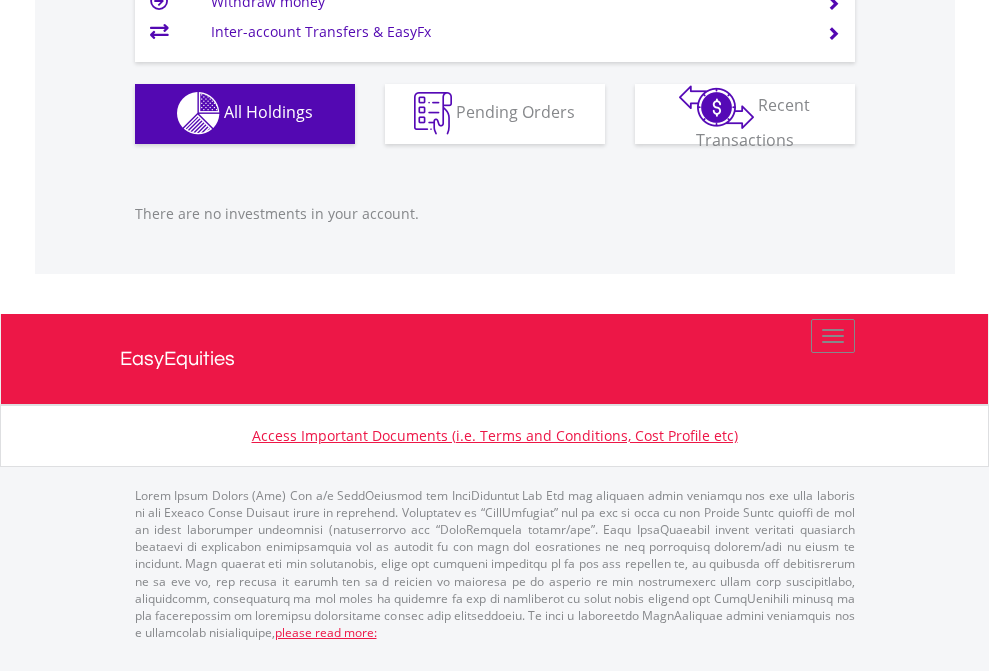 click on "EasyEquities USD" at bounding box center (818, -1142) 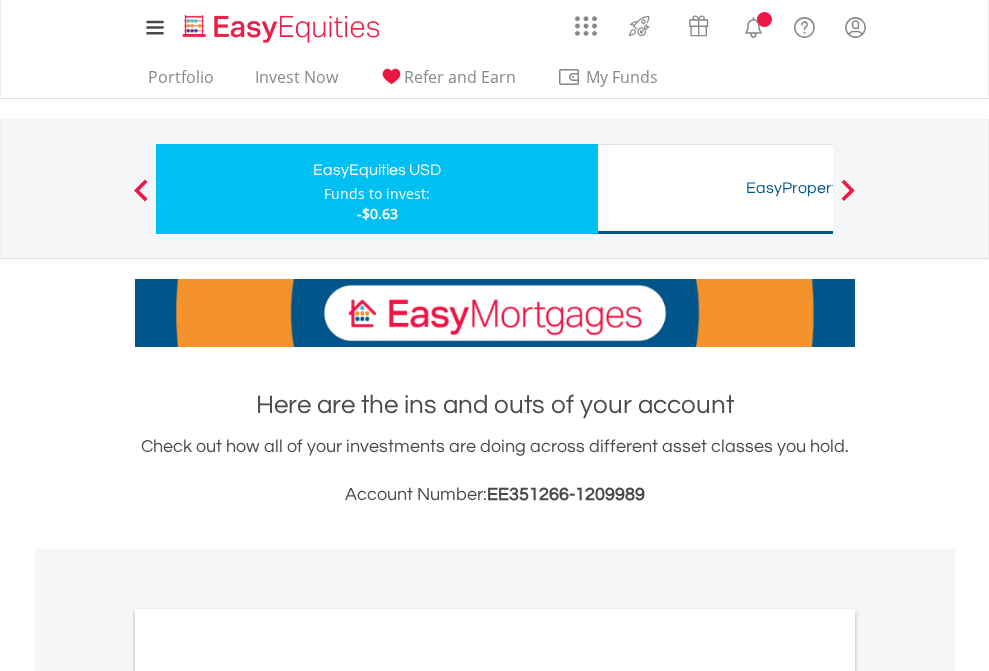 scroll, scrollTop: 1202, scrollLeft: 0, axis: vertical 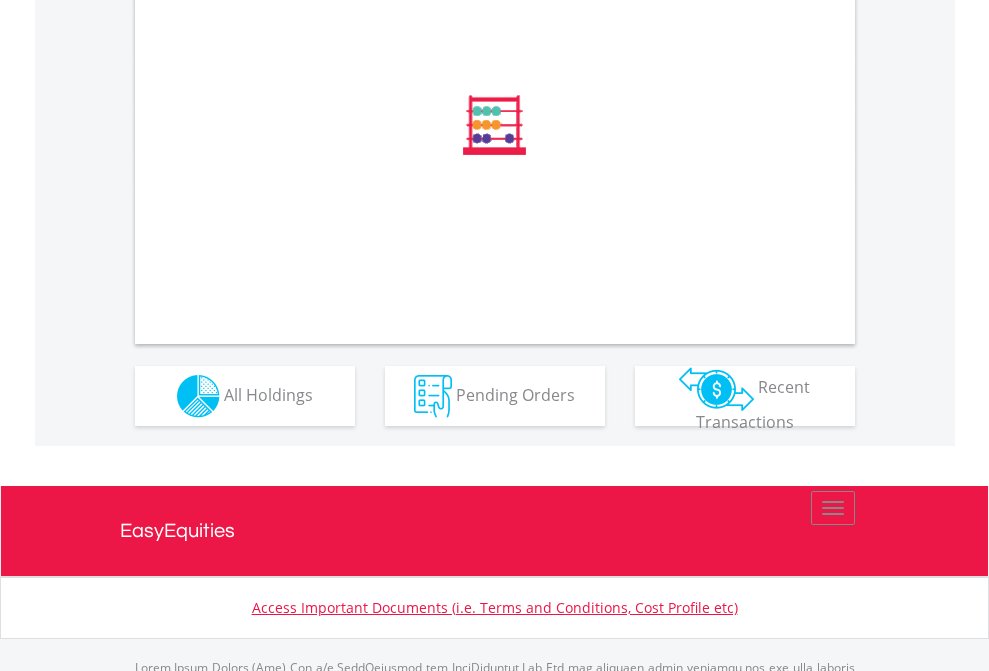 click on "All Holdings" at bounding box center (268, 394) 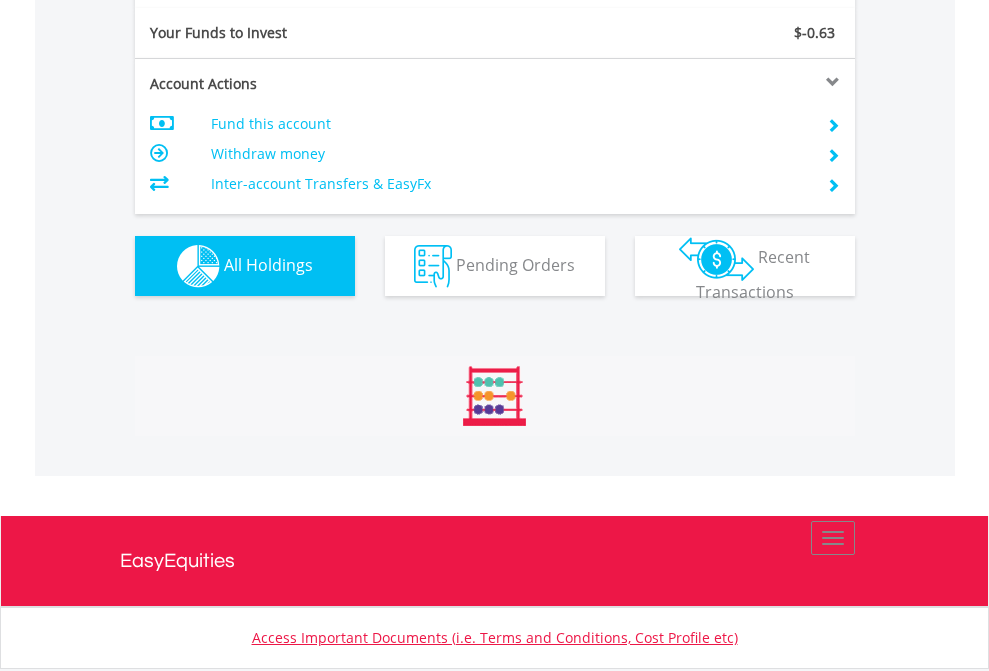 scroll, scrollTop: 999808, scrollLeft: 999687, axis: both 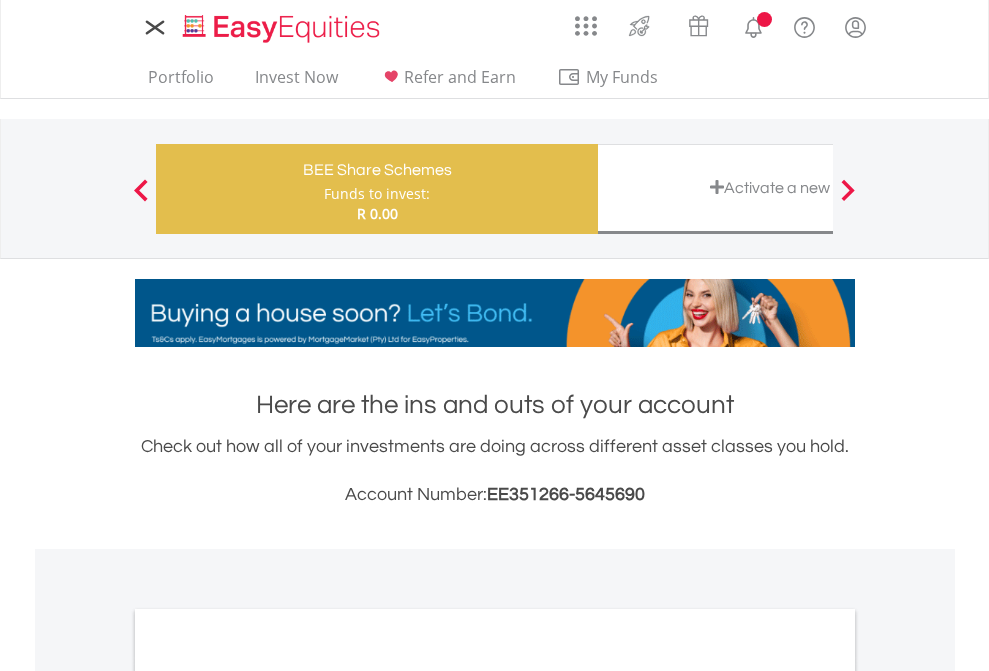 click on "All Holdings" at bounding box center (268, 1096) 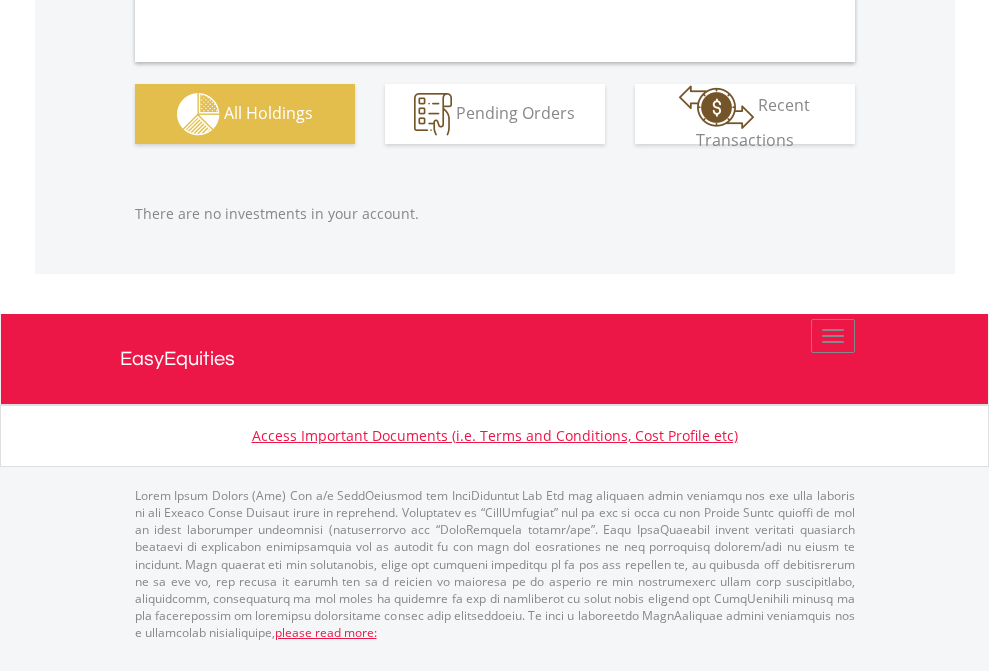 scroll, scrollTop: 1980, scrollLeft: 0, axis: vertical 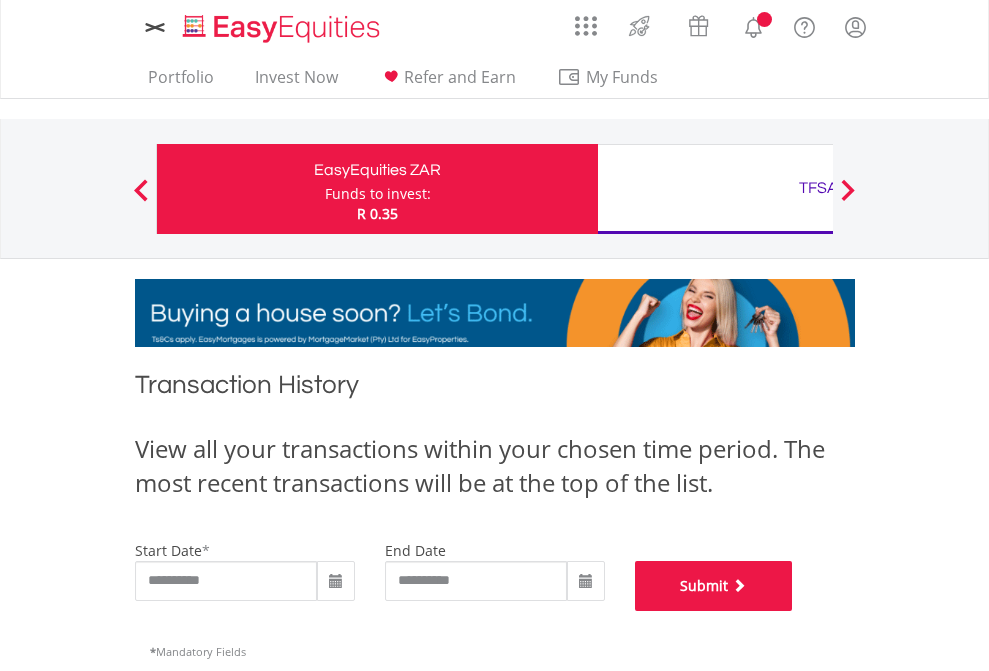 click on "Submit" at bounding box center (714, 586) 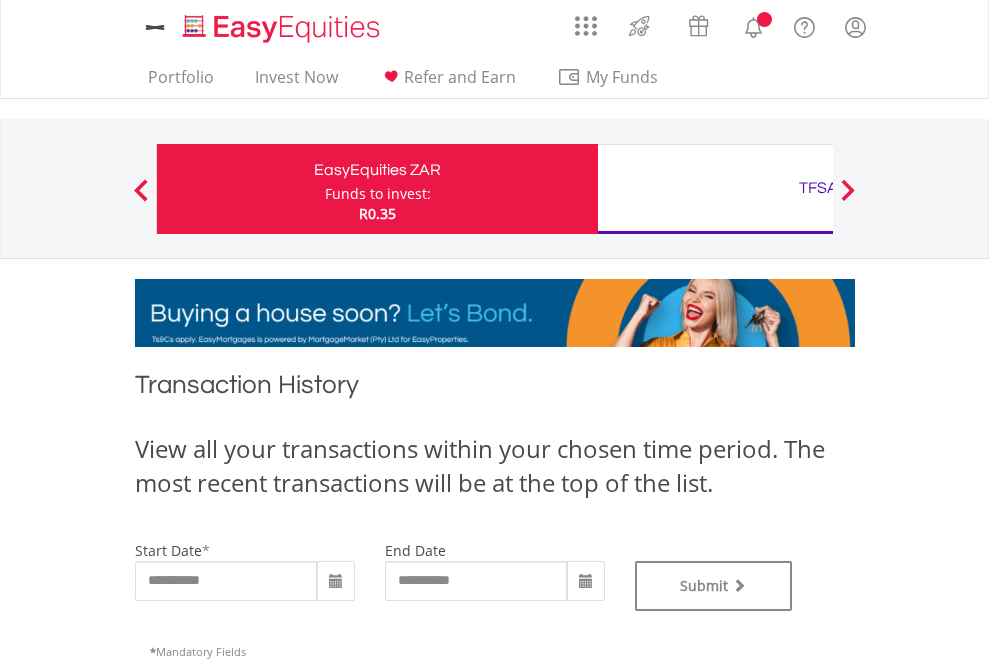 scroll, scrollTop: 0, scrollLeft: 0, axis: both 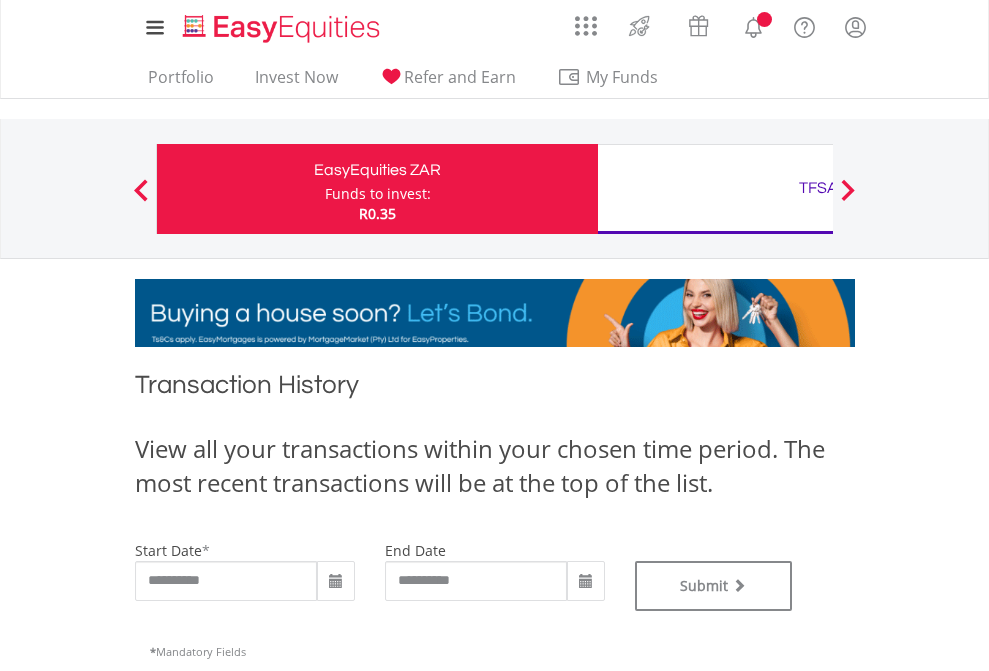 click on "TFSA" at bounding box center [818, 188] 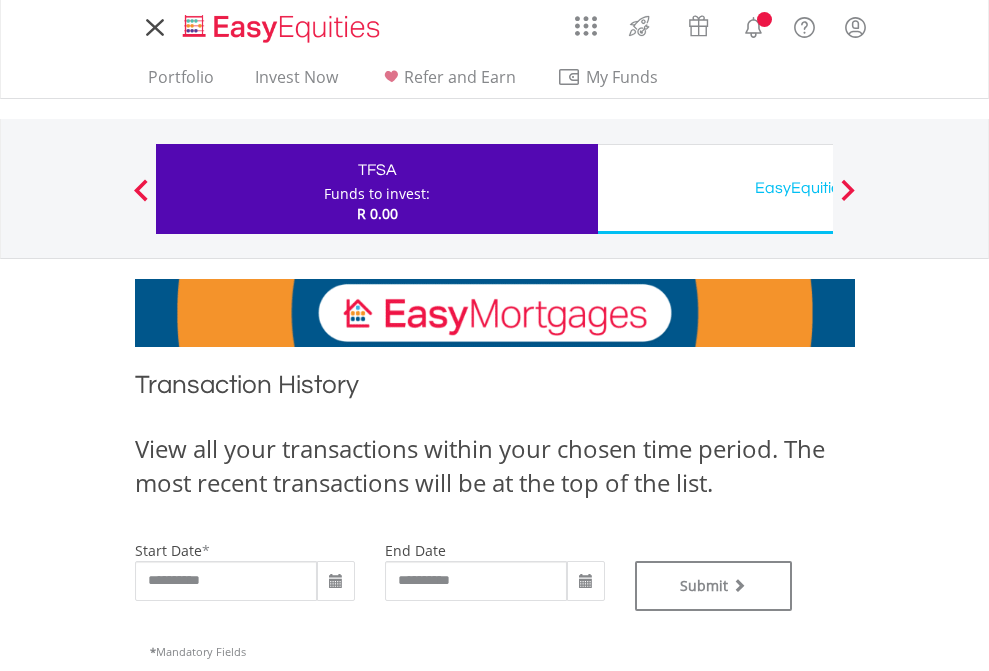 scroll, scrollTop: 0, scrollLeft: 0, axis: both 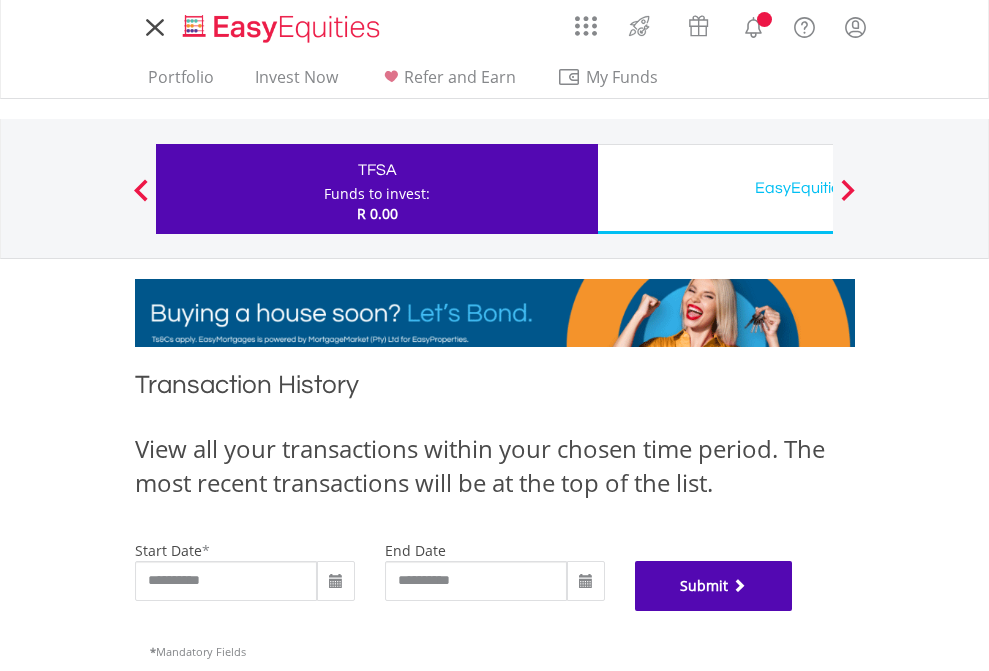 click on "Submit" at bounding box center [714, 586] 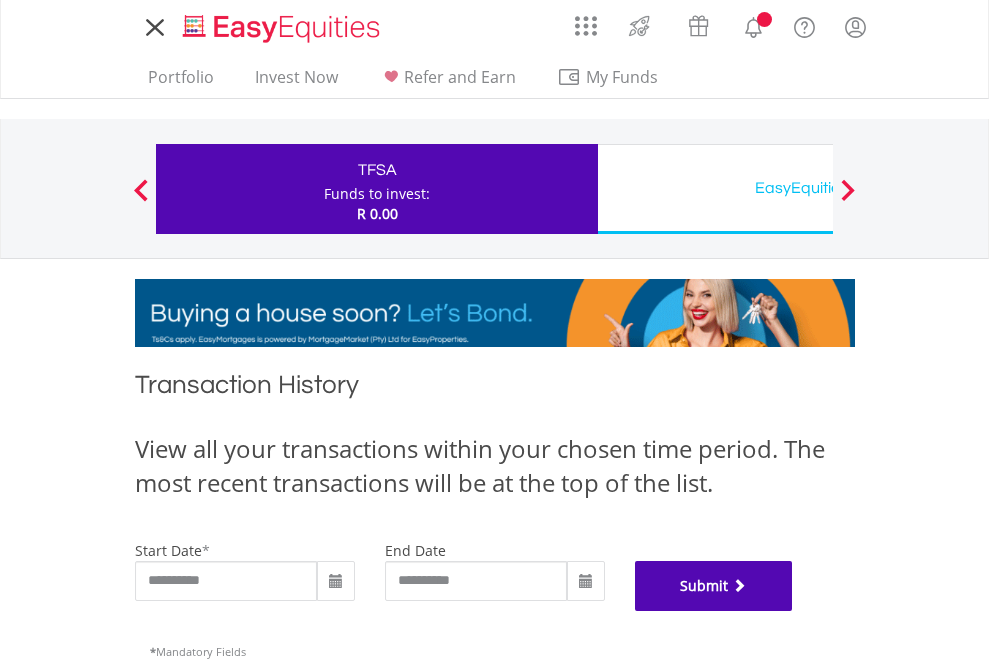 scroll, scrollTop: 811, scrollLeft: 0, axis: vertical 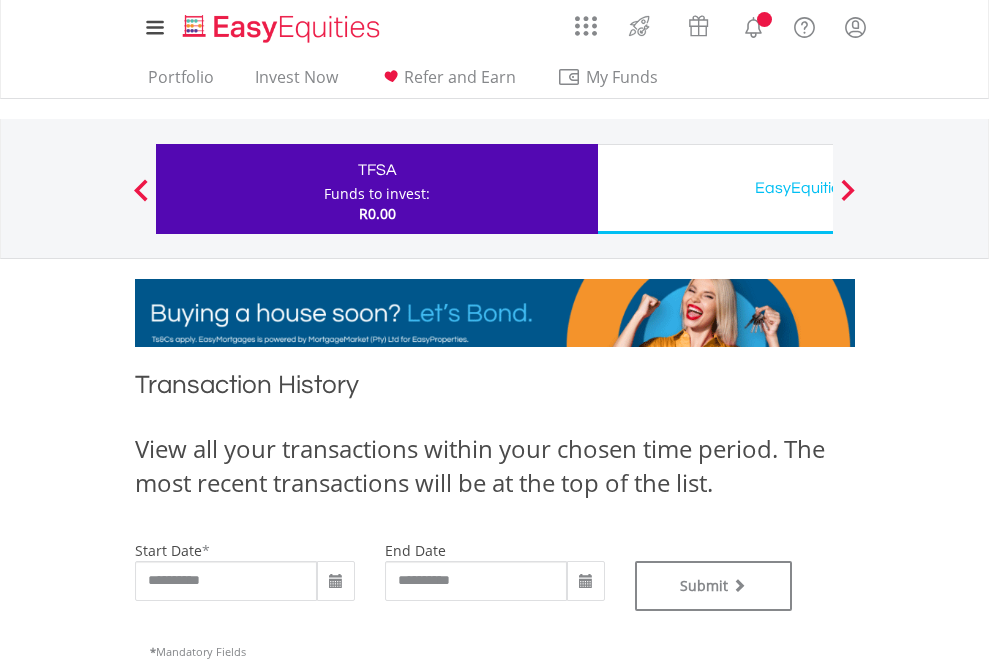 click on "EasyEquities USD" at bounding box center [818, 188] 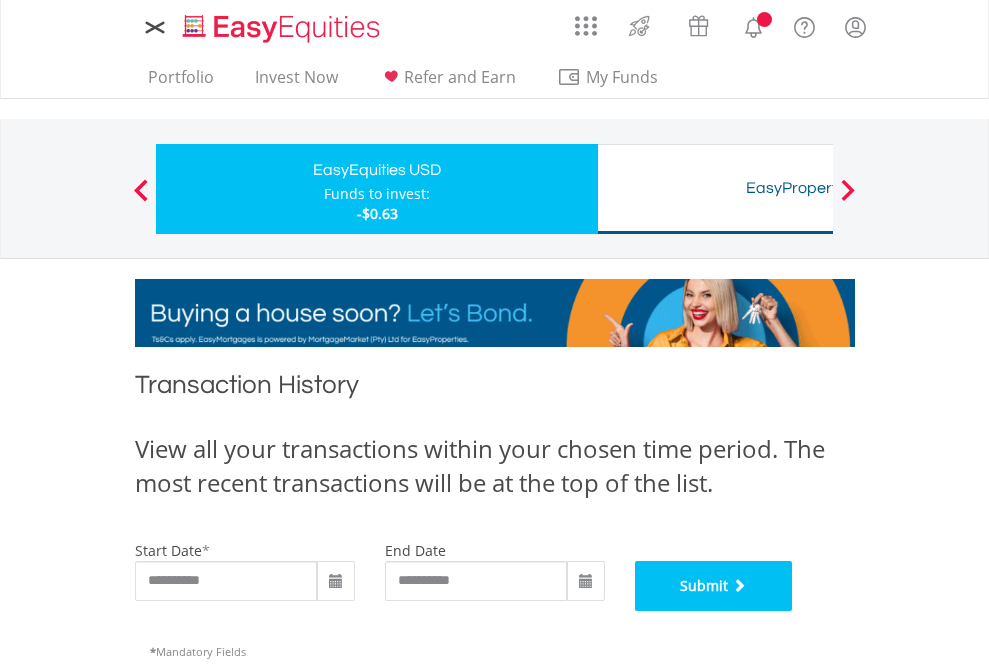 click on "Submit" at bounding box center [714, 586] 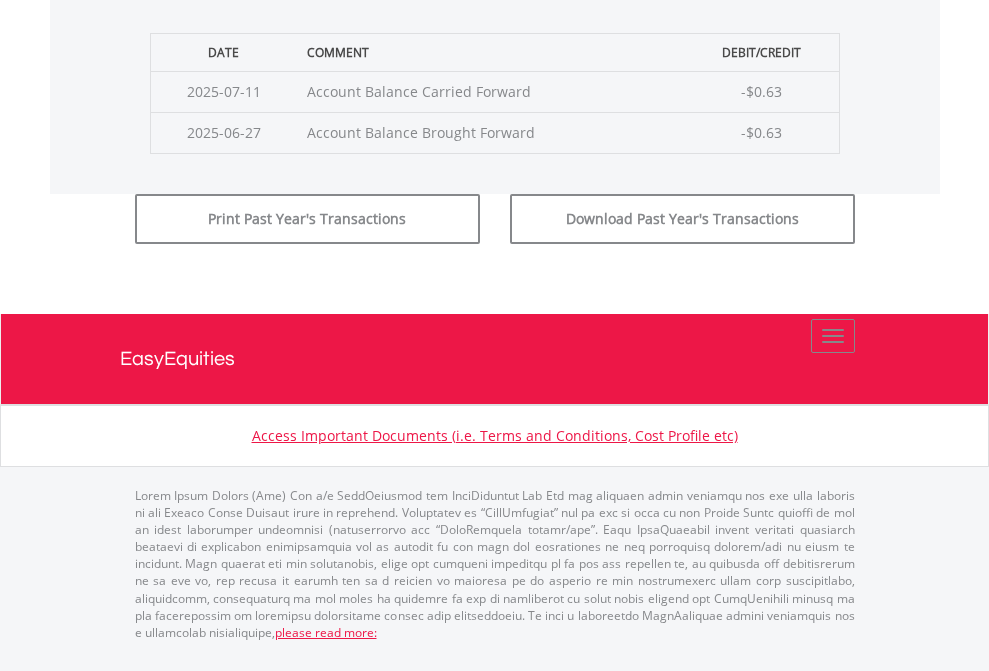 scroll, scrollTop: 811, scrollLeft: 0, axis: vertical 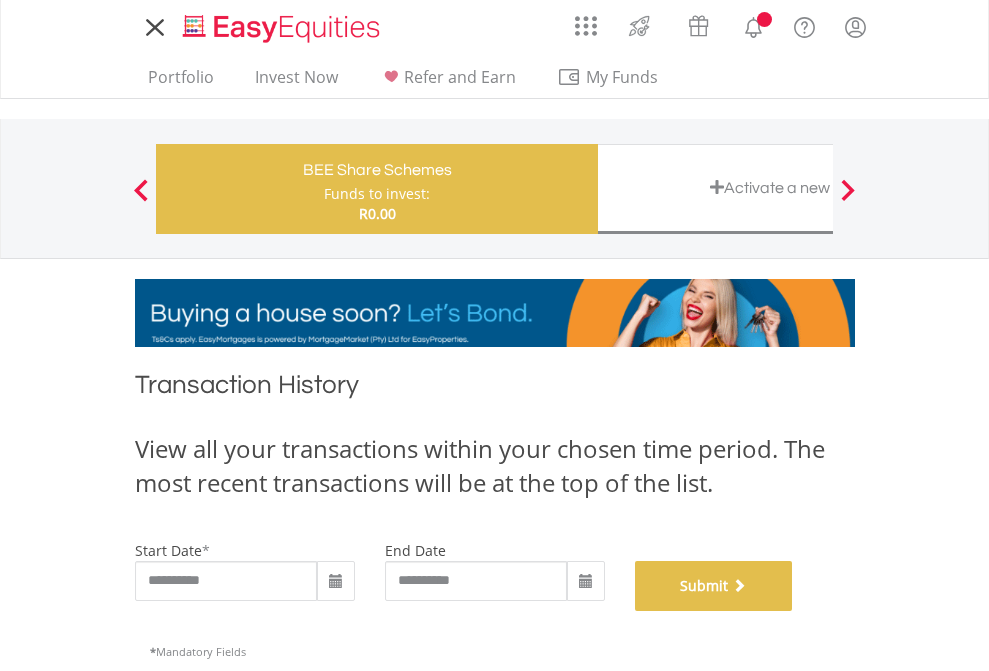 click on "Submit" at bounding box center [714, 586] 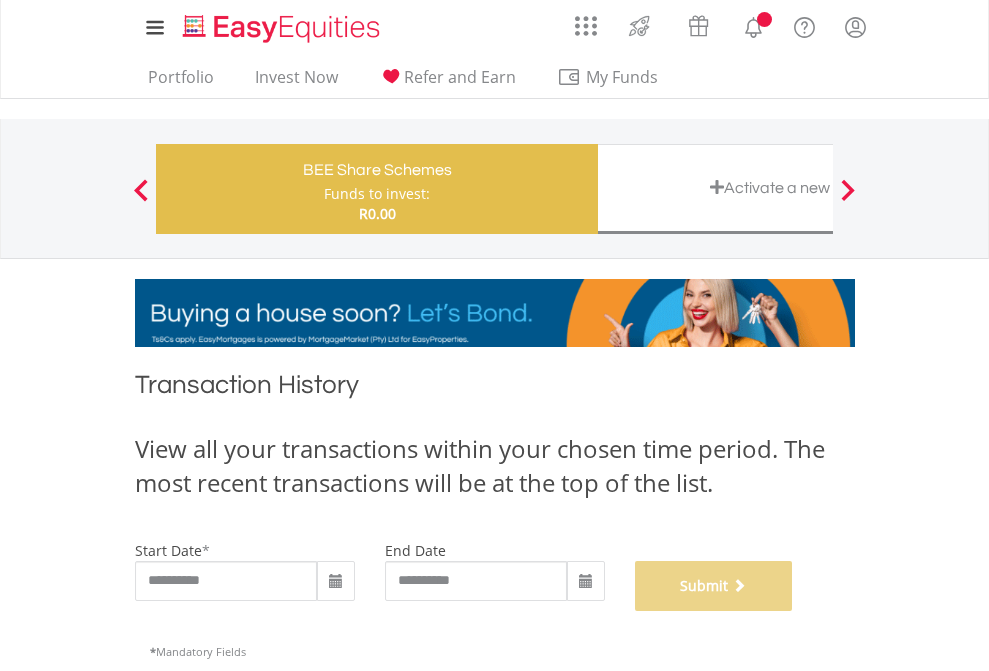 scroll, scrollTop: 811, scrollLeft: 0, axis: vertical 